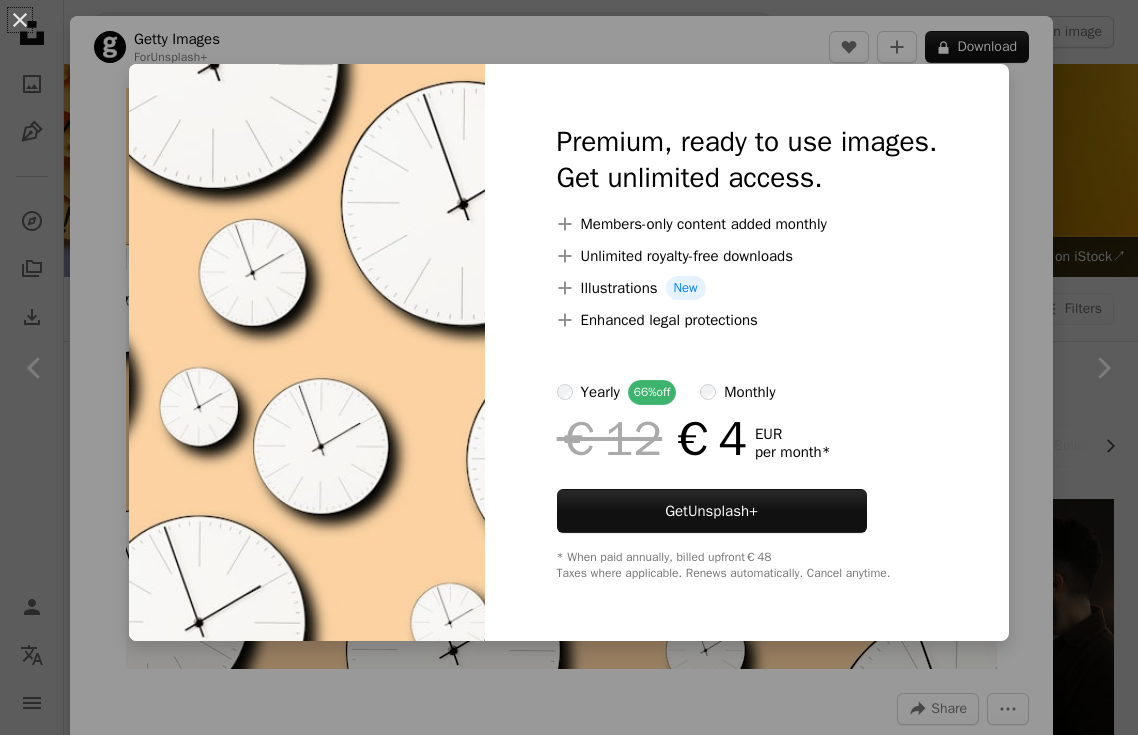 scroll, scrollTop: 1179, scrollLeft: 0, axis: vertical 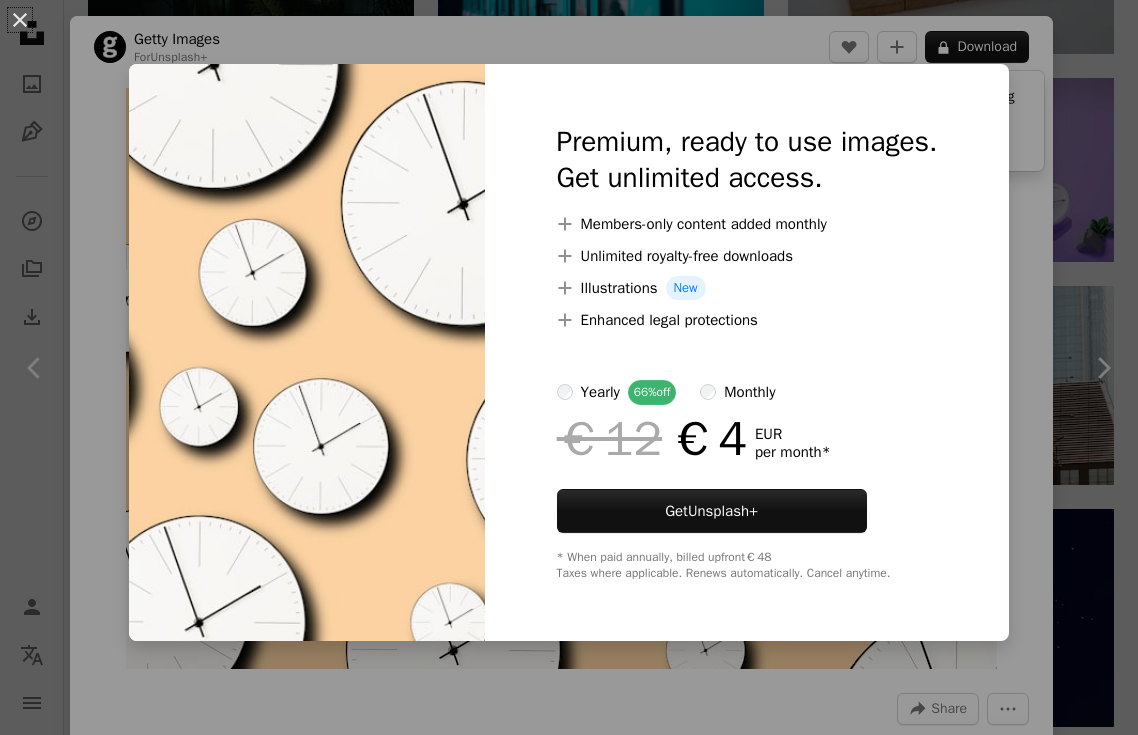 click on "An X shape Premium, ready to use images. Get unlimited access. A plus sign Members-only content added monthly A plus sign Unlimited royalty-free downloads A plus sign Illustrations  New A plus sign Enhanced legal protections yearly 66%  off monthly €12   €4 EUR per month * Get  Unsplash+ * When paid annually, billed upfront  €48 Taxes where applicable. Renews automatically. Cancel anytime." at bounding box center [569, 367] 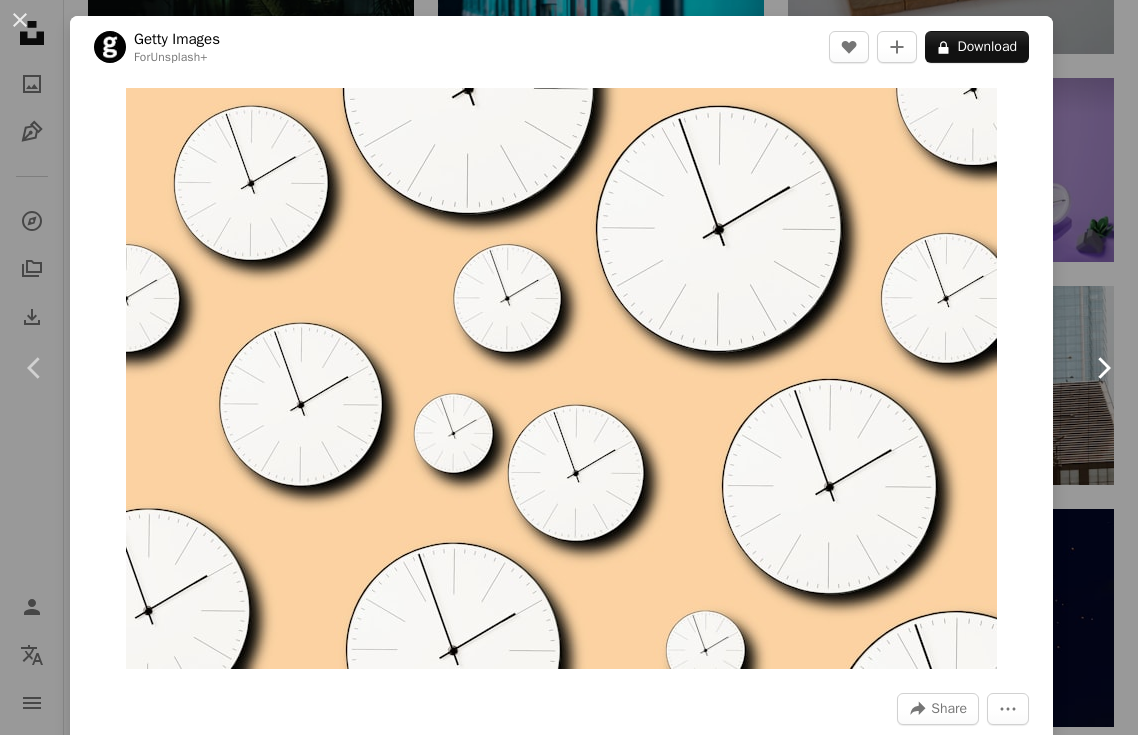 click on "Chevron right" at bounding box center [1103, 368] 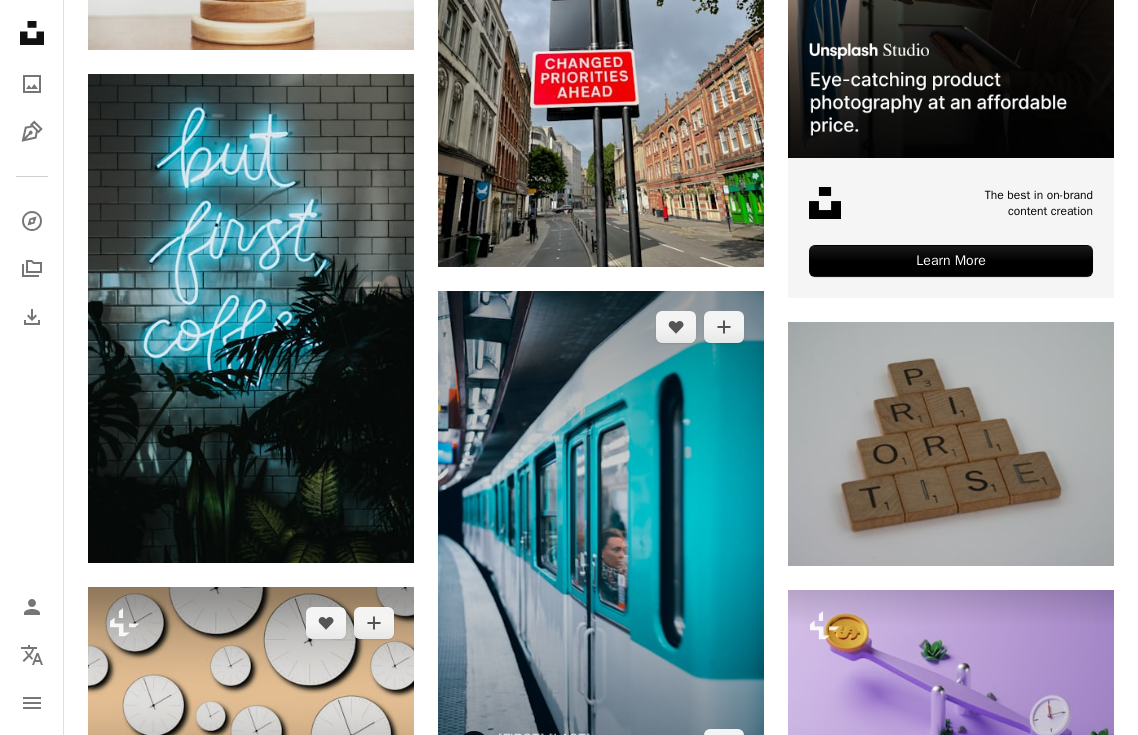 scroll, scrollTop: 0, scrollLeft: 0, axis: both 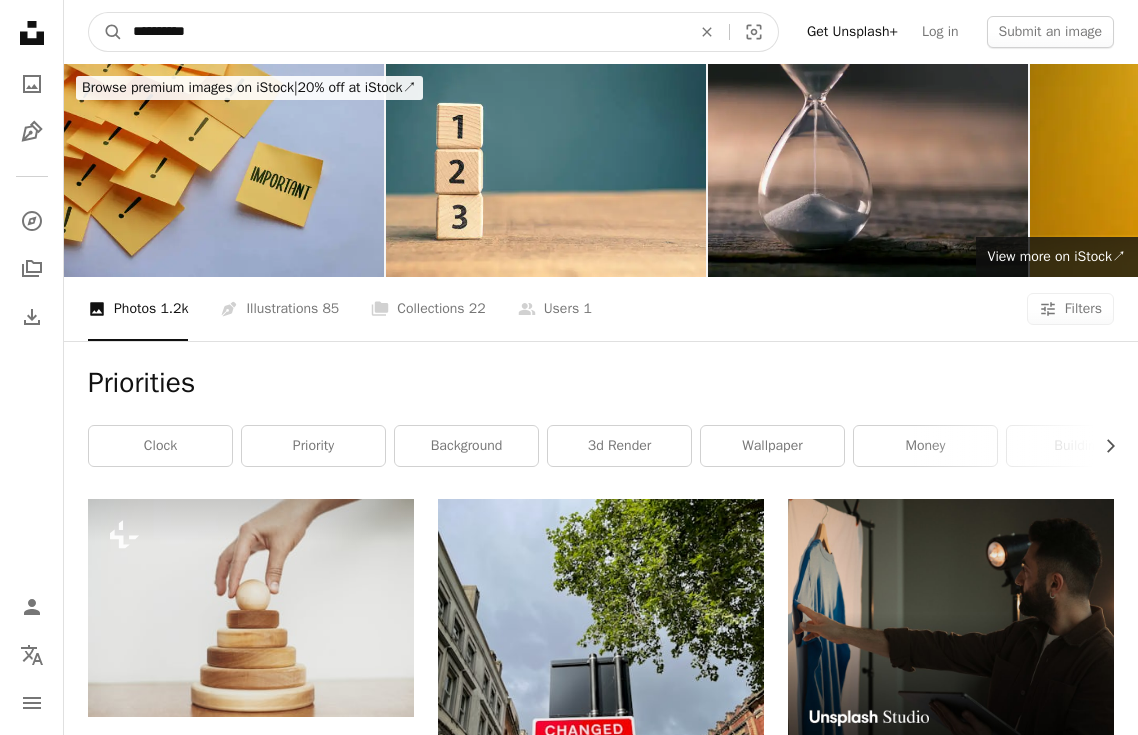 drag, startPoint x: 236, startPoint y: 33, endPoint x: -7, endPoint y: 33, distance: 243 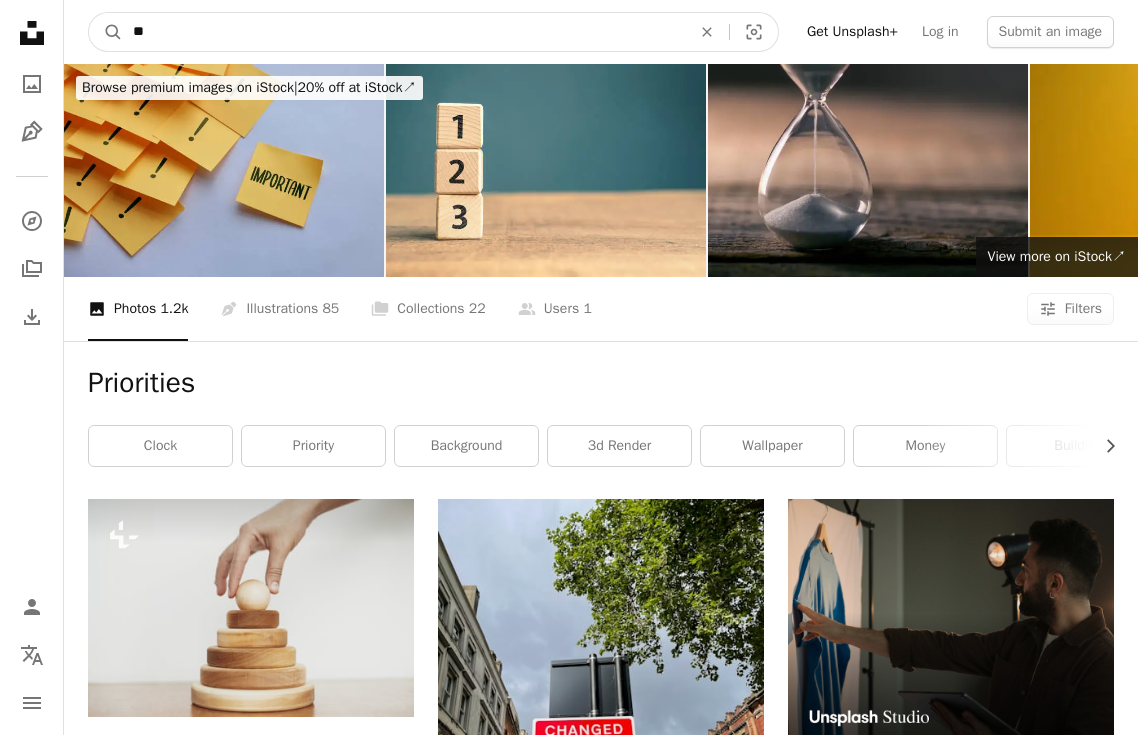 type on "*" 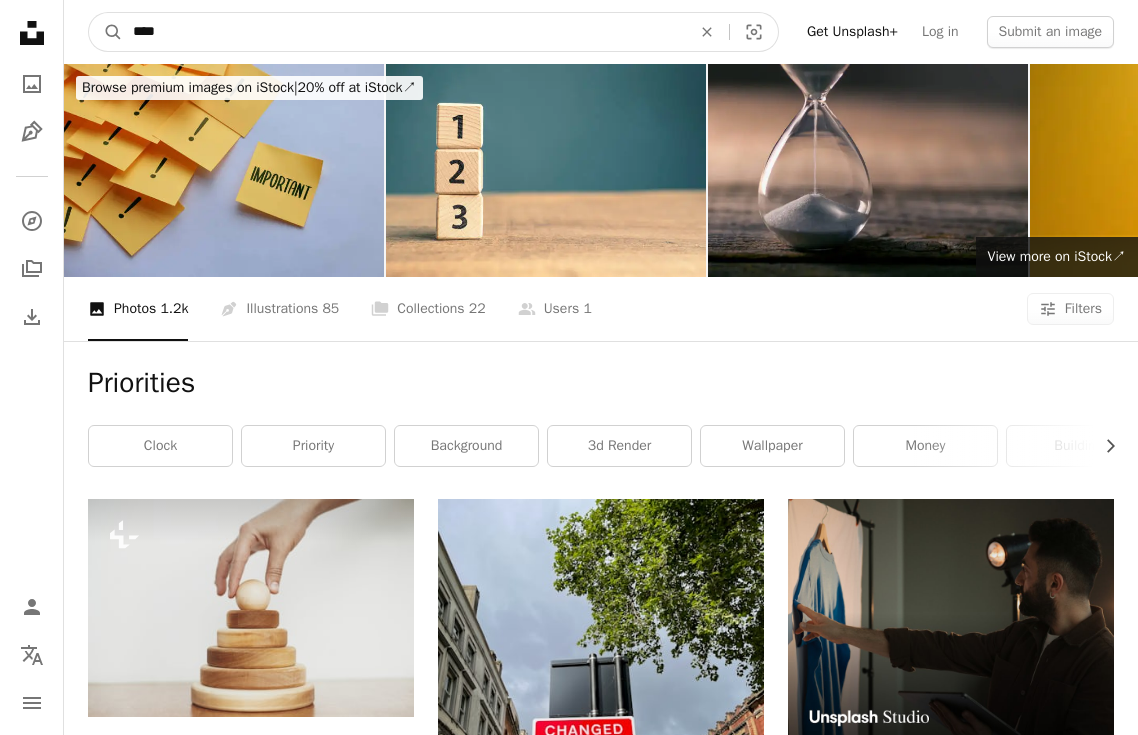 type on "*****" 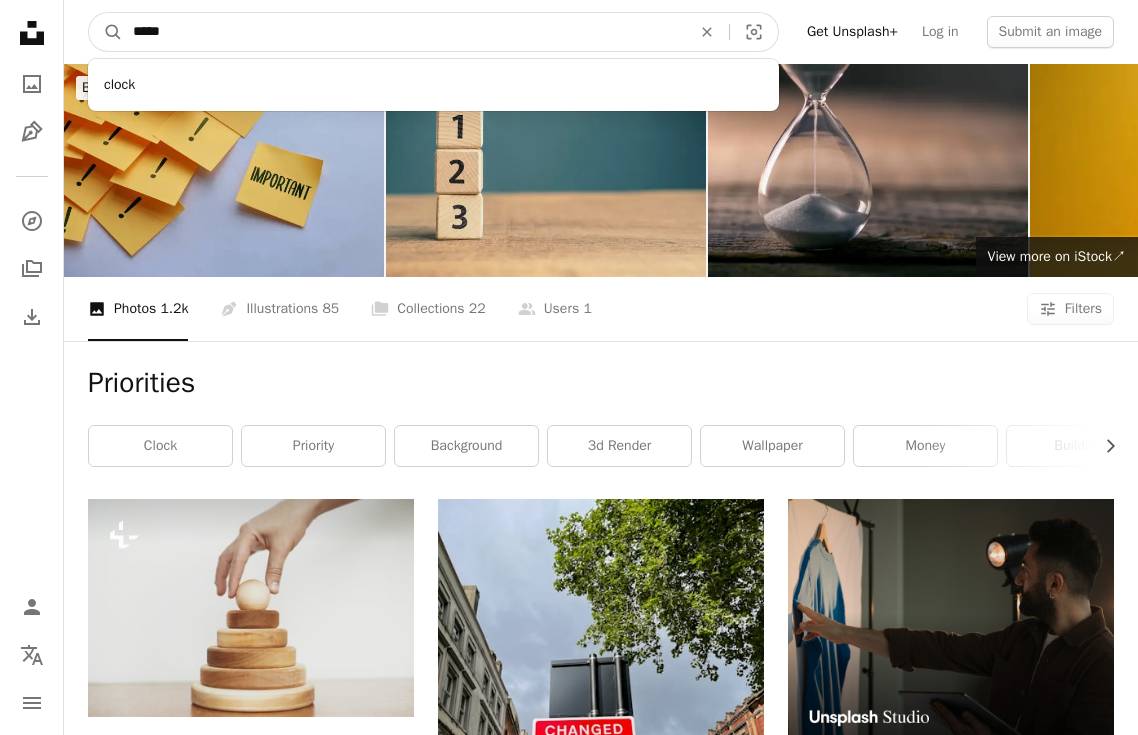 click on "A magnifying glass" at bounding box center (106, 32) 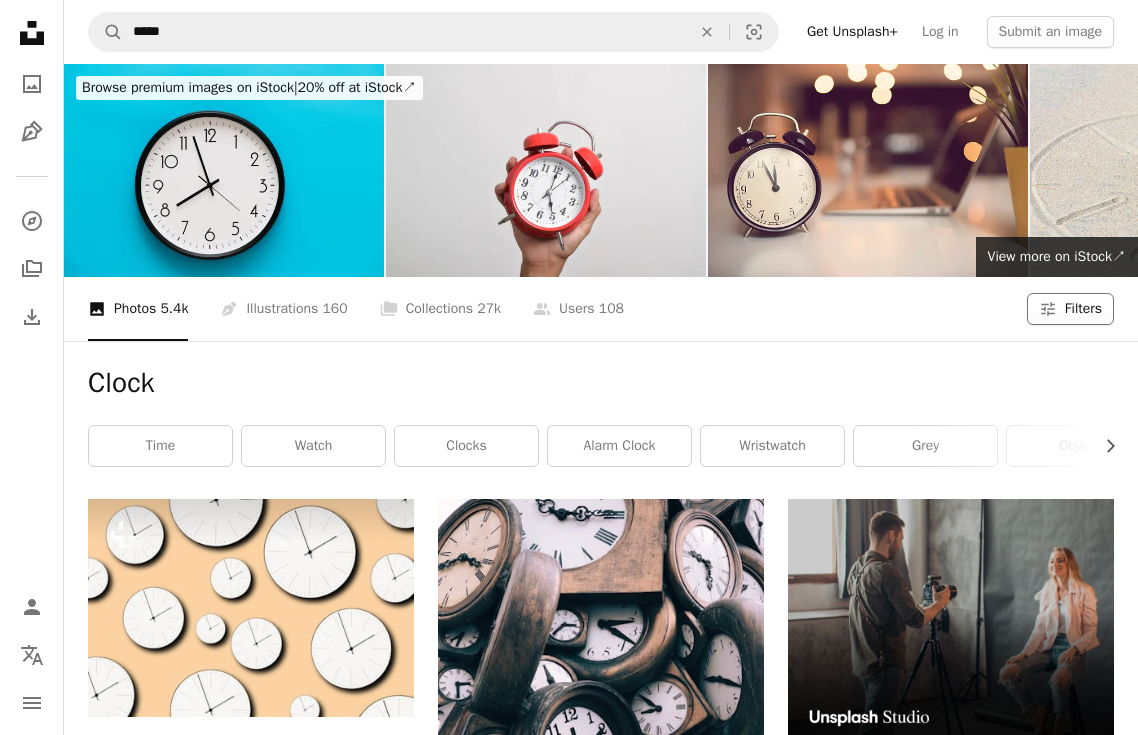 click on "Filters" at bounding box center (1083, 309) 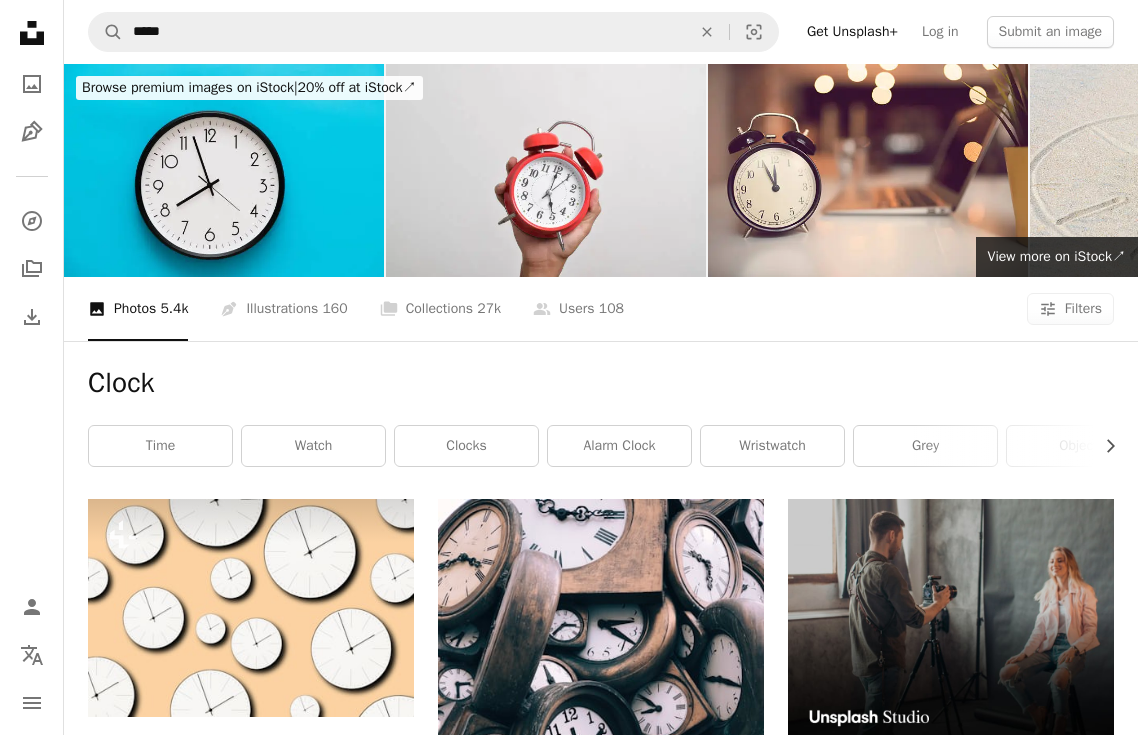 scroll, scrollTop: 60, scrollLeft: 0, axis: vertical 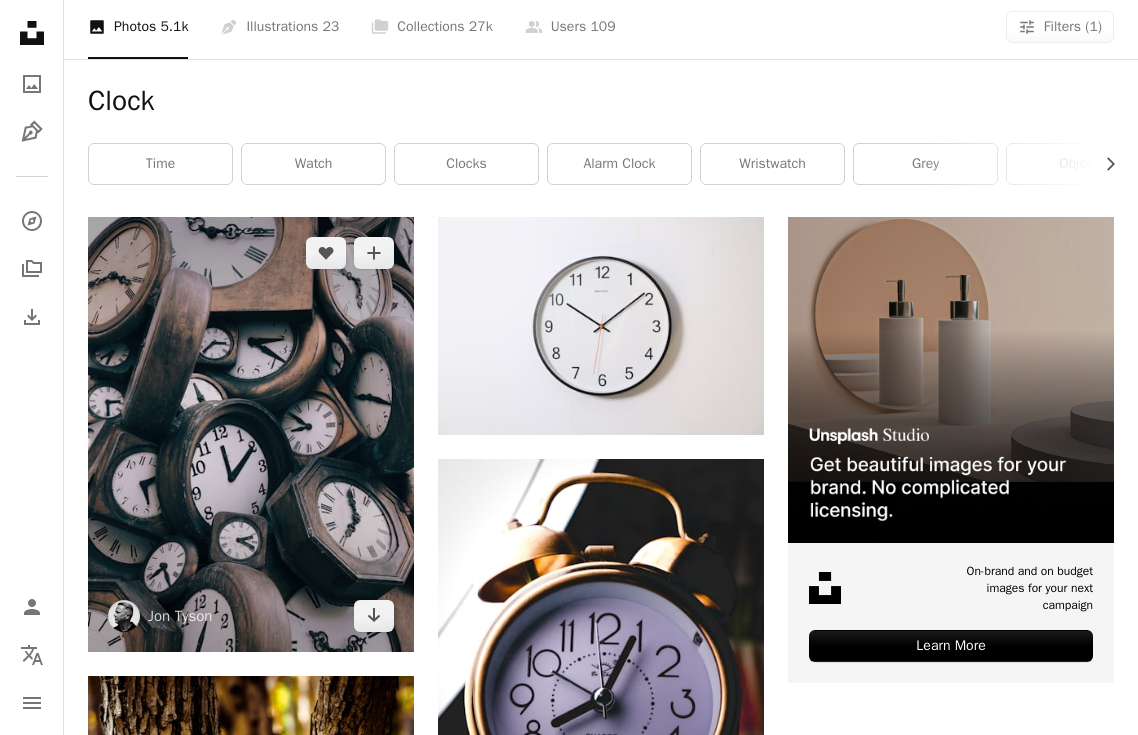 click at bounding box center [251, 434] 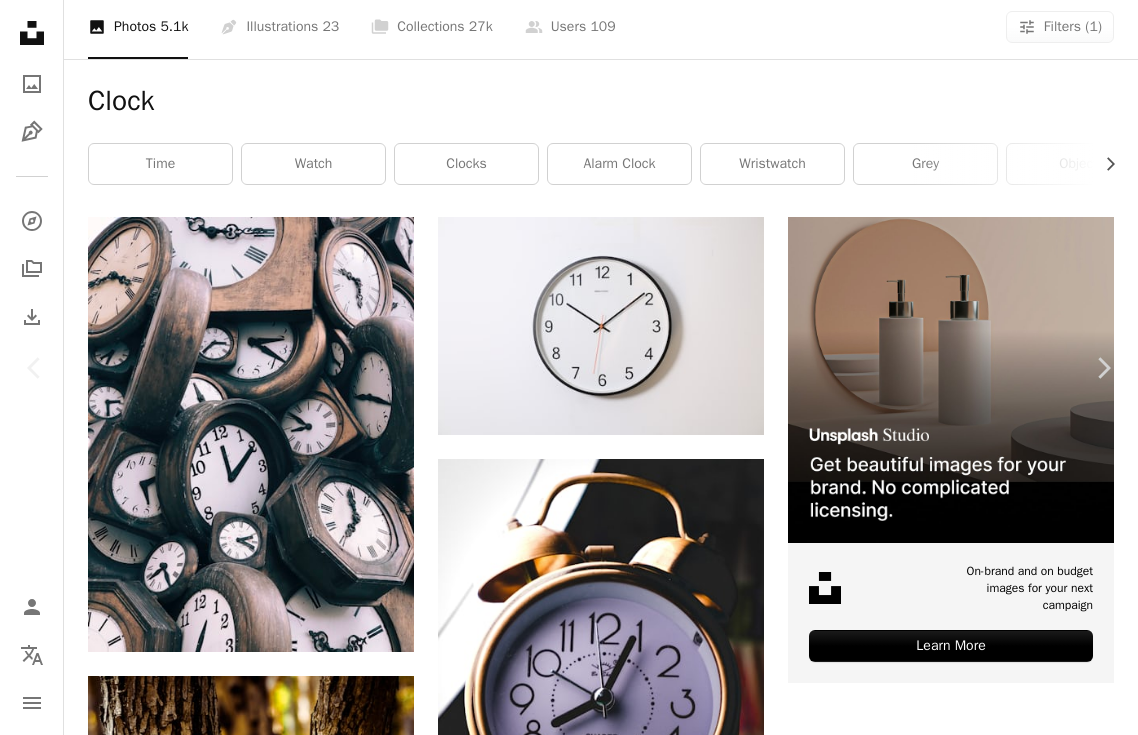 click on "Download free" at bounding box center [939, 3818] 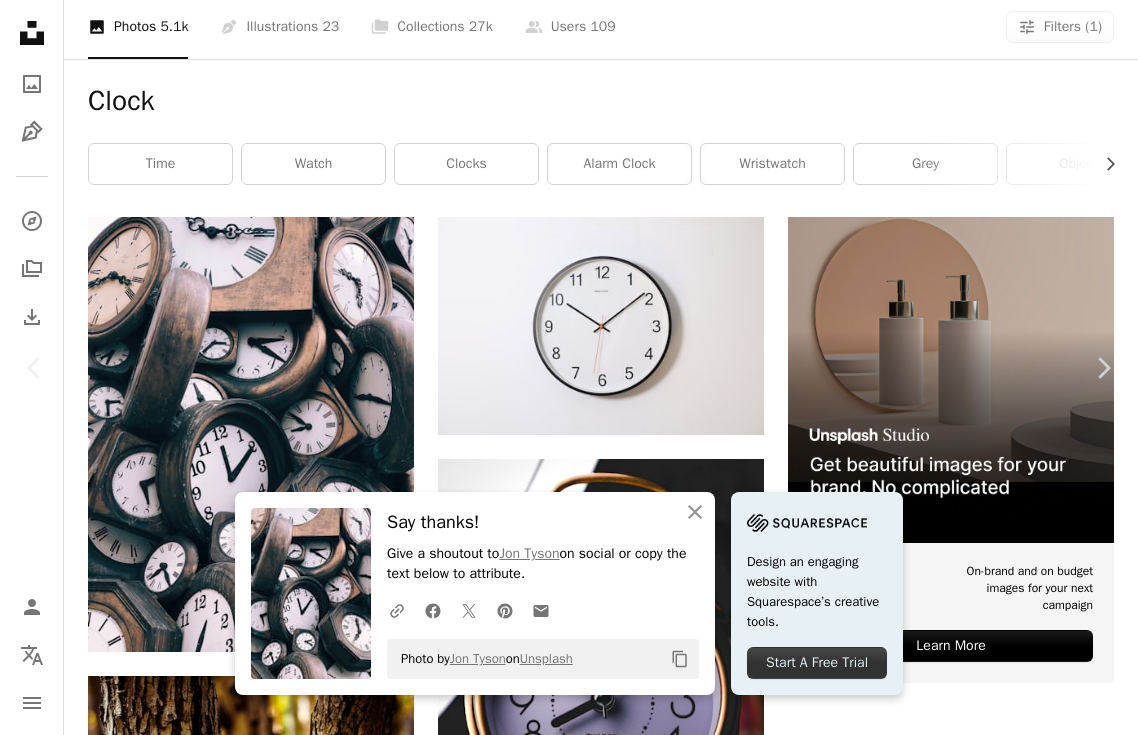 click on "Copy content" 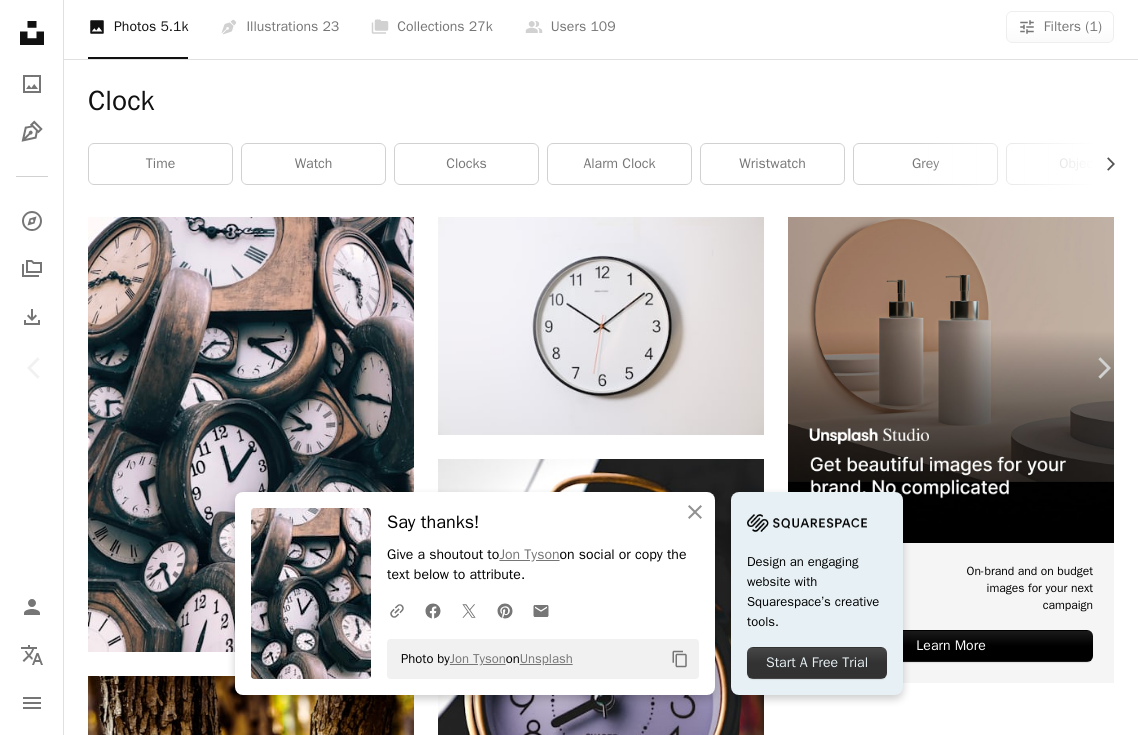 click on "An X shape" at bounding box center [20, 20] 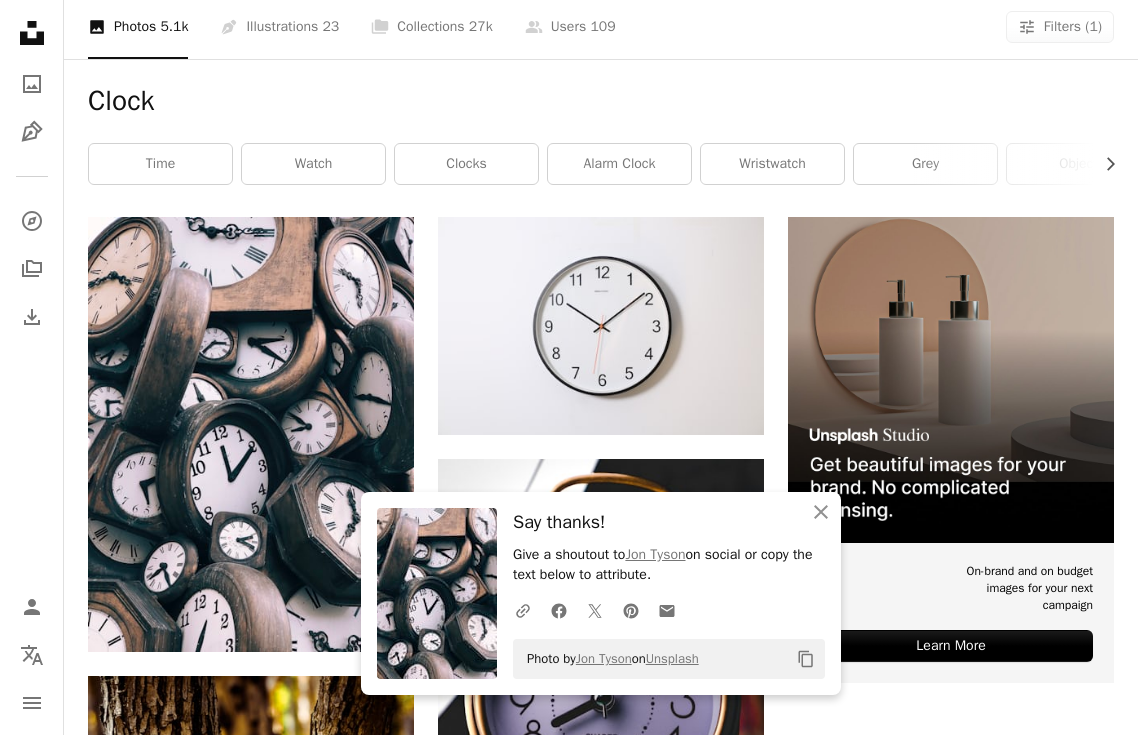 click 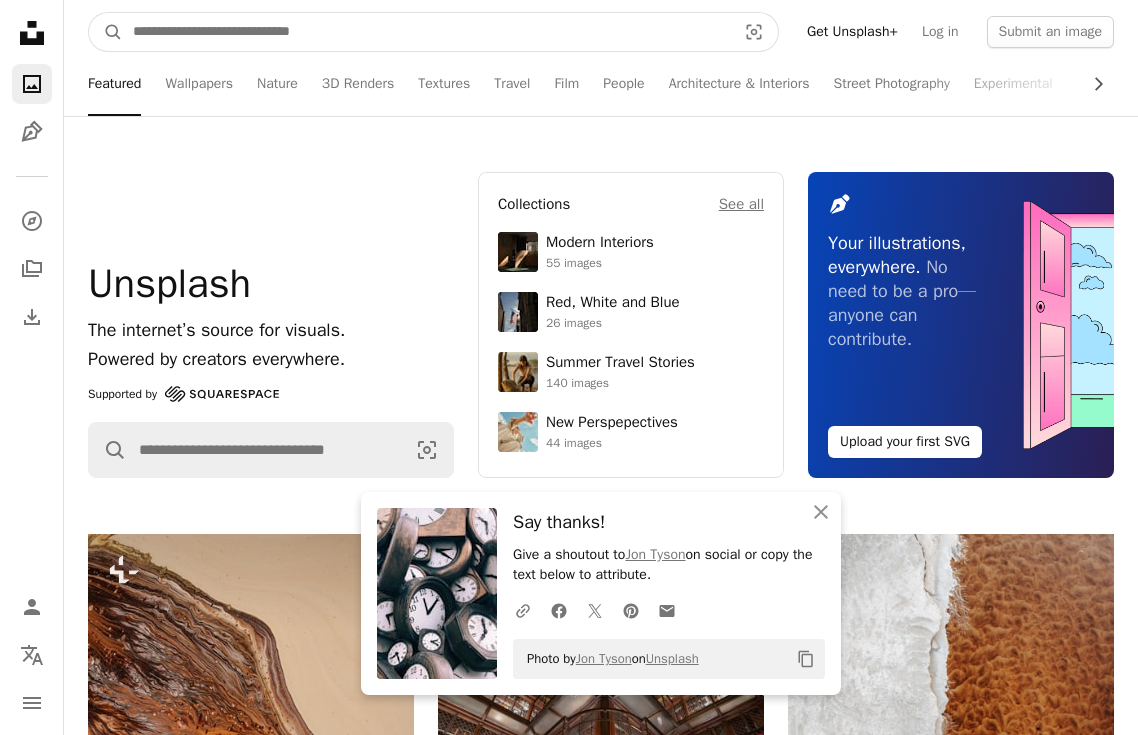 click at bounding box center (426, 32) 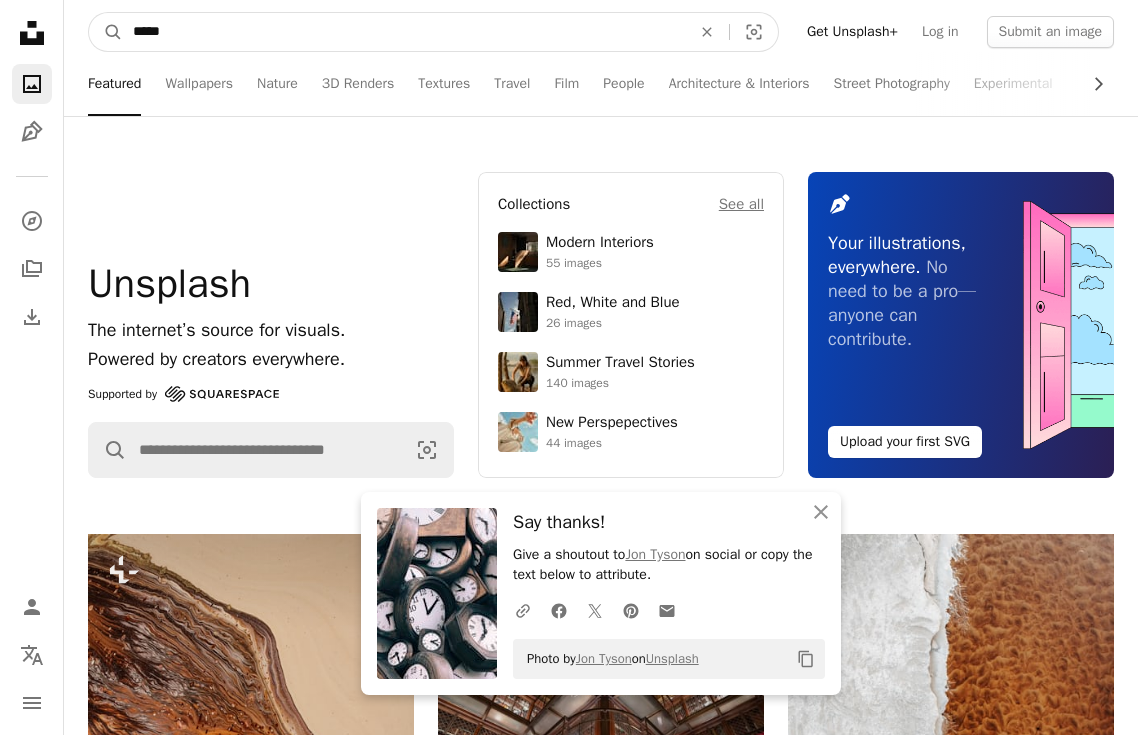 type on "*****" 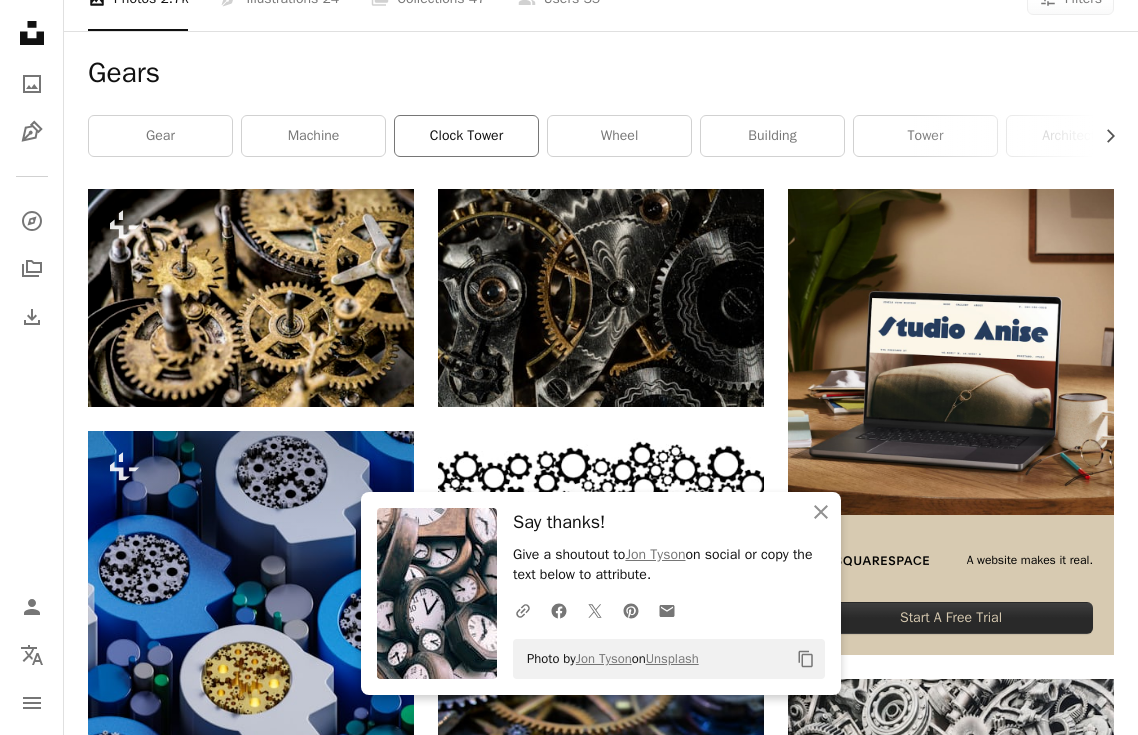 scroll, scrollTop: 313, scrollLeft: 0, axis: vertical 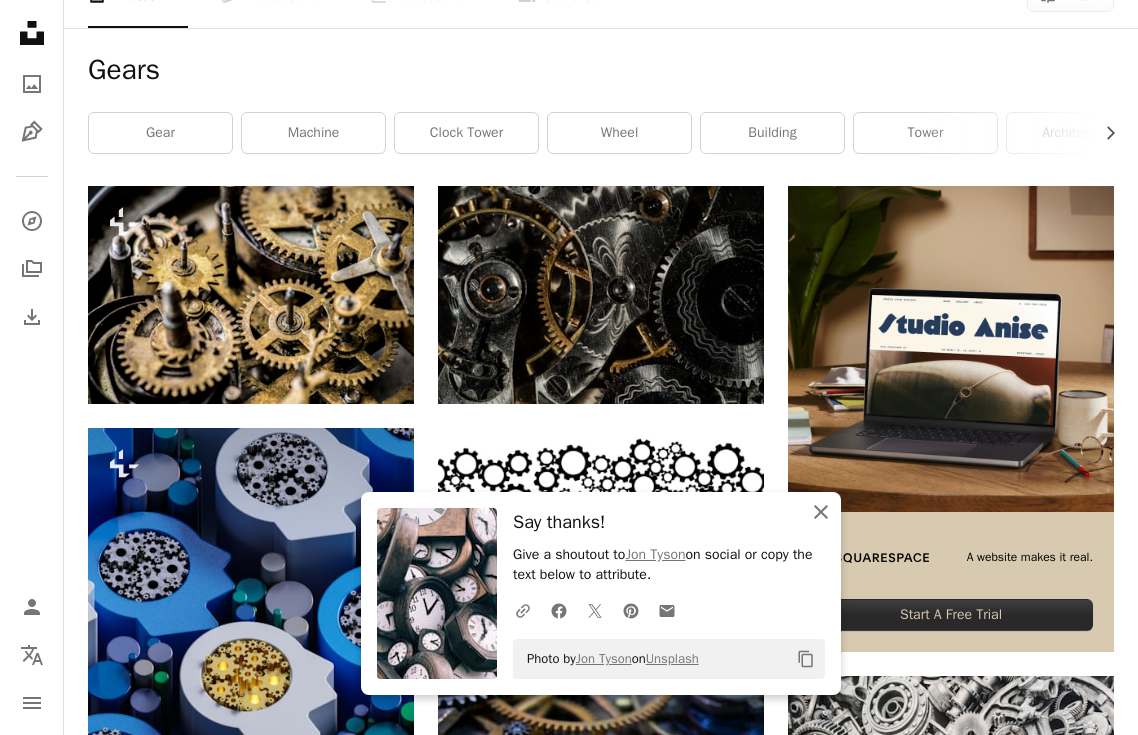 click 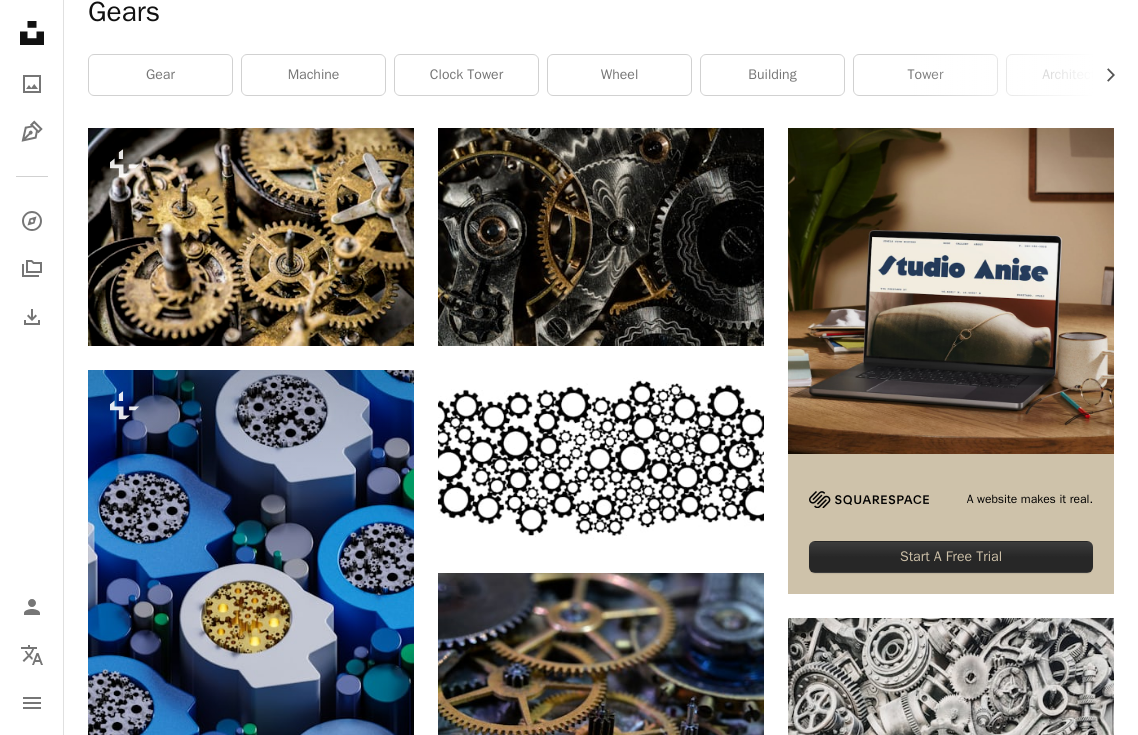 scroll, scrollTop: 0, scrollLeft: 0, axis: both 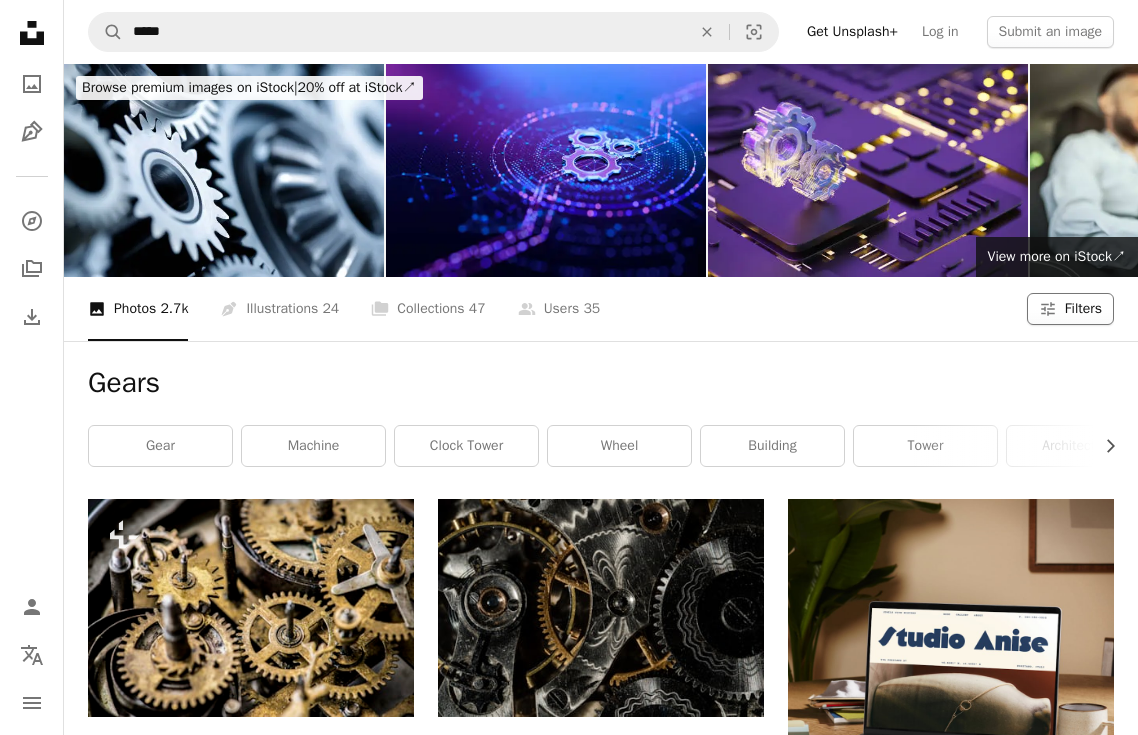 click on "Filters" at bounding box center (1083, 309) 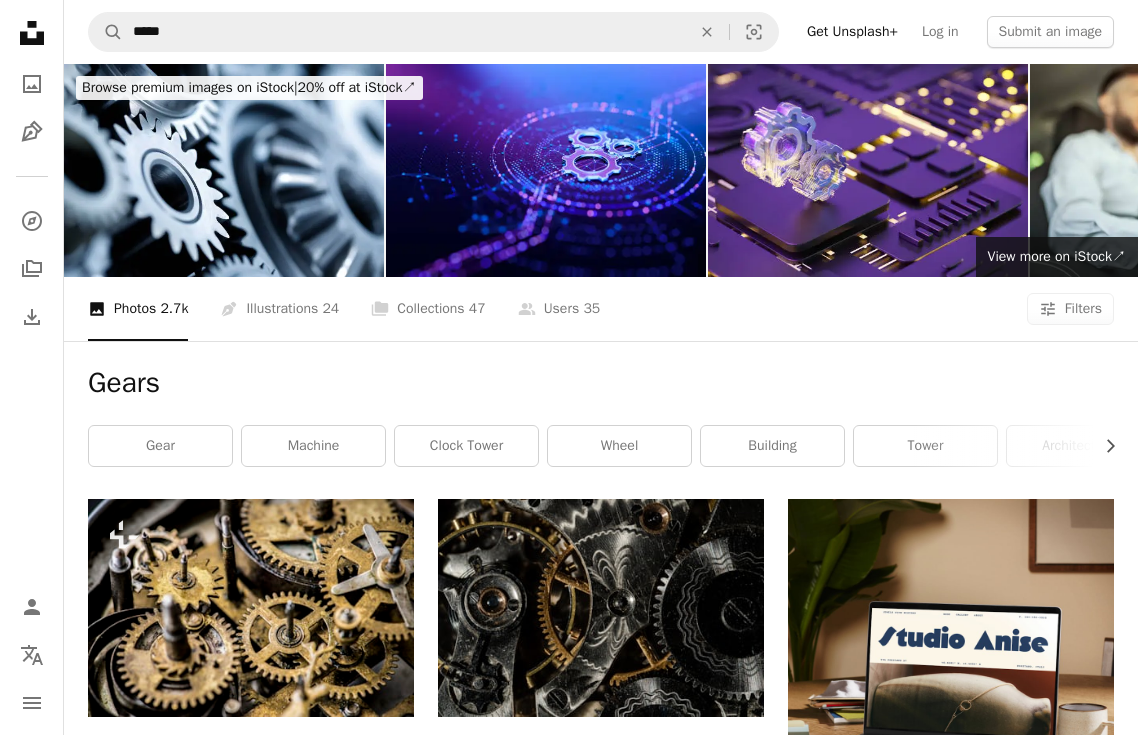 scroll, scrollTop: 60, scrollLeft: 0, axis: vertical 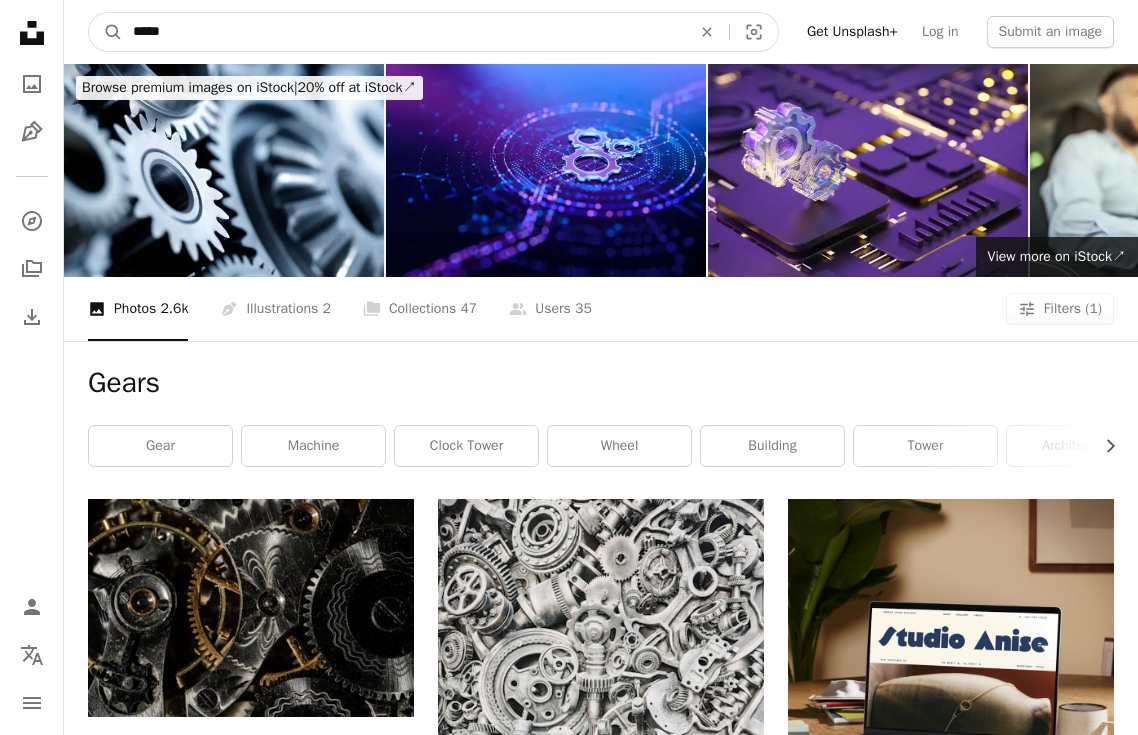 click on "*****" at bounding box center (404, 32) 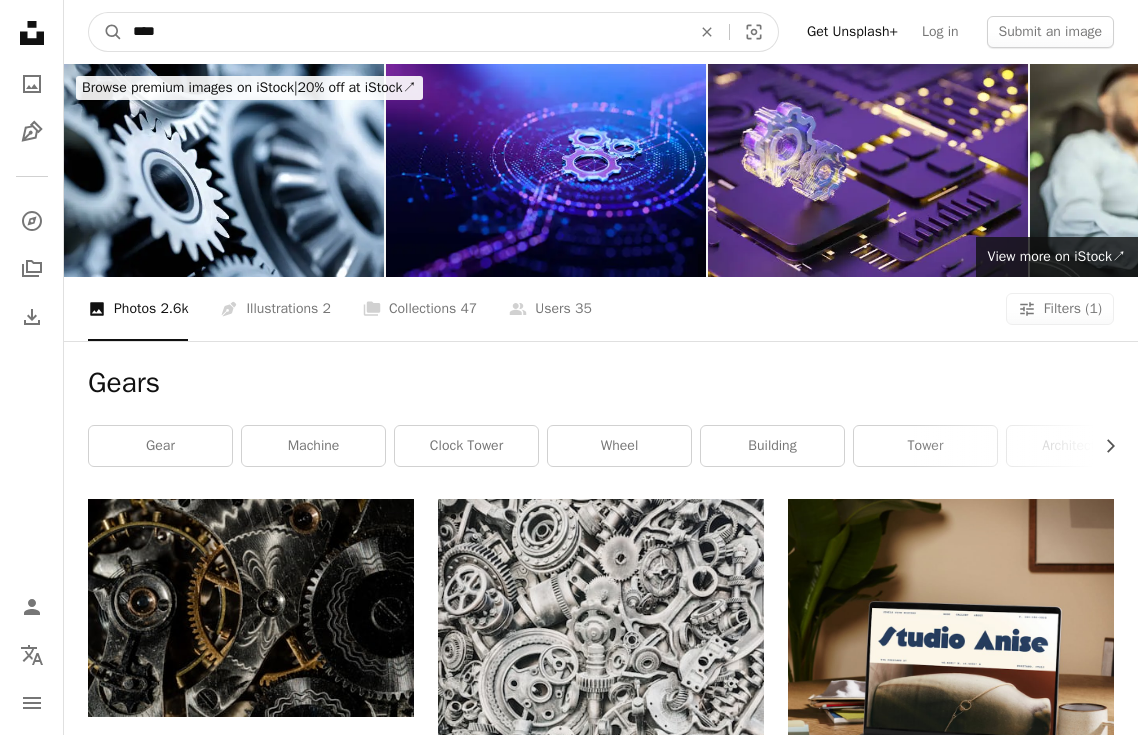 type on "*****" 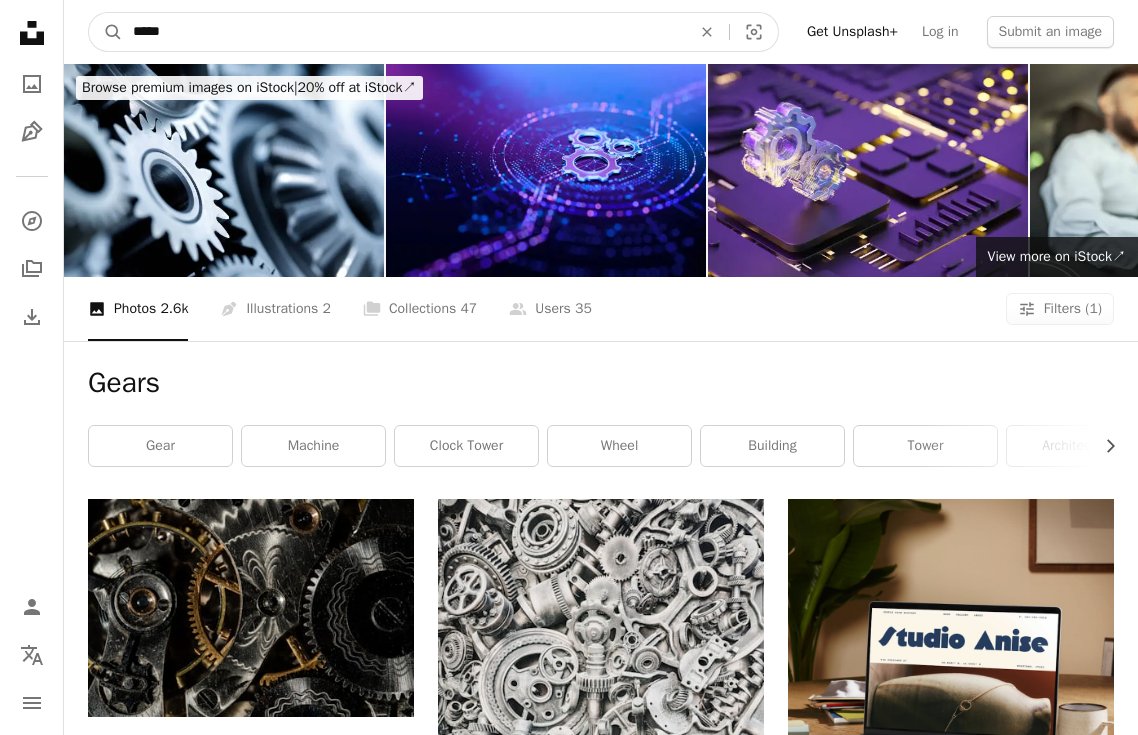 click on "A magnifying glass" at bounding box center (106, 32) 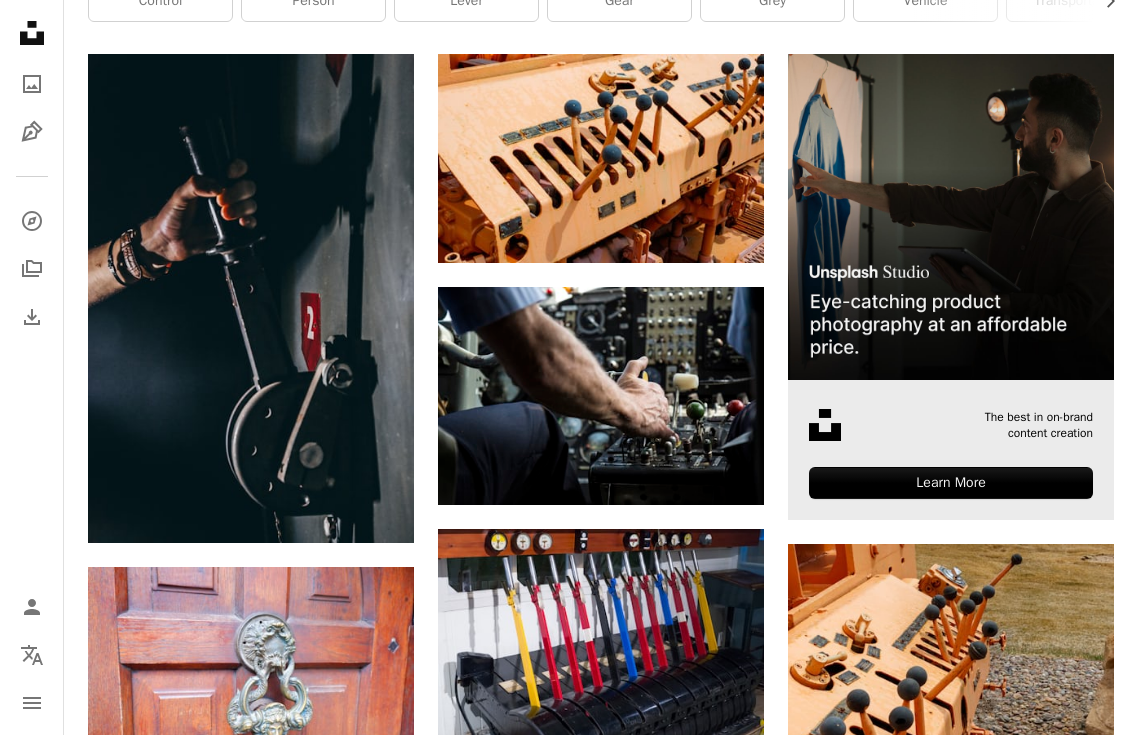 scroll, scrollTop: 0, scrollLeft: 0, axis: both 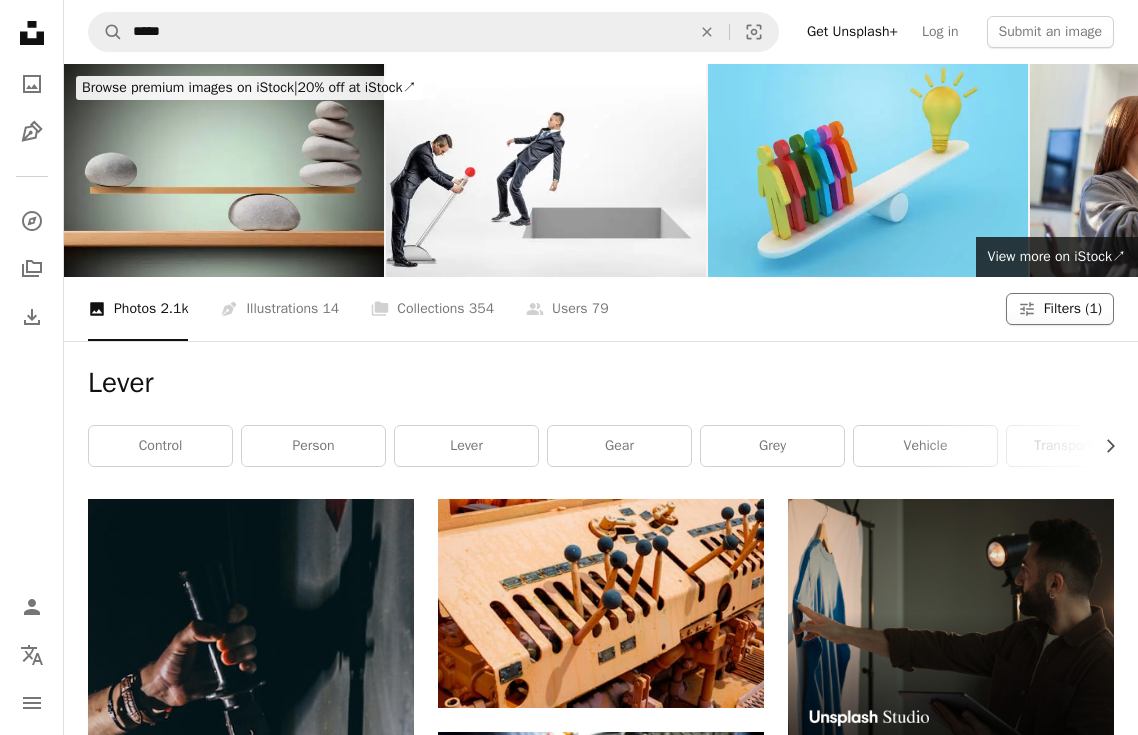 click on "Filters (1)" at bounding box center [1073, 309] 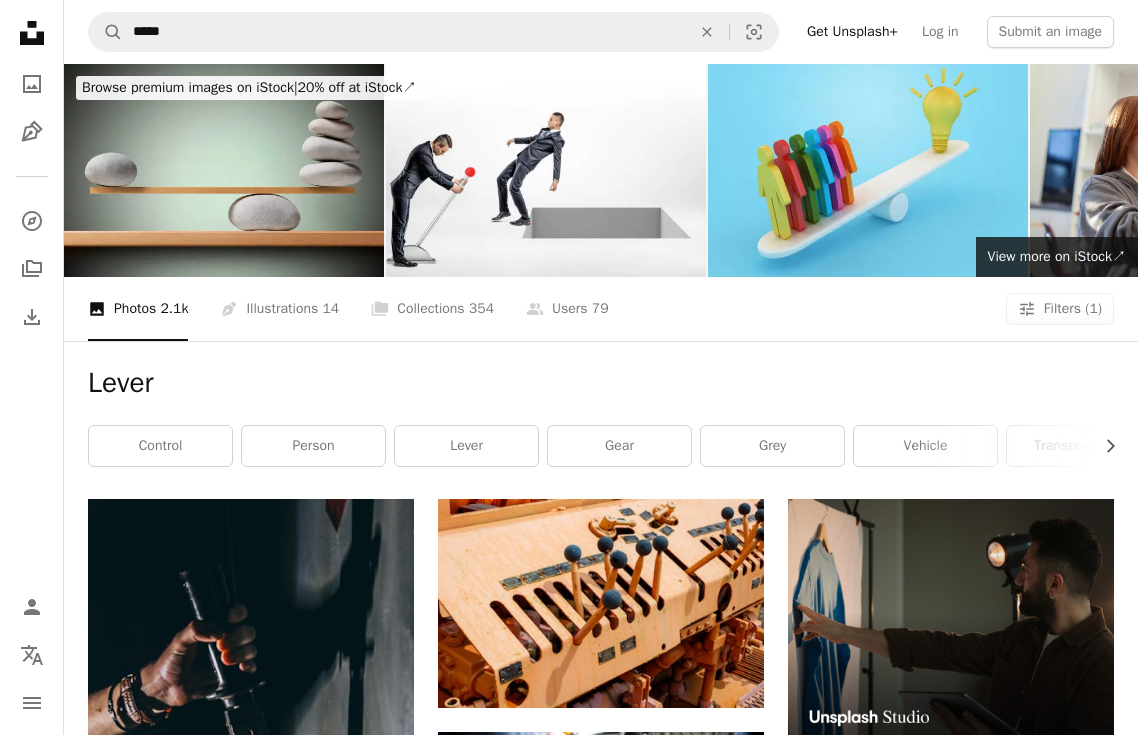 scroll, scrollTop: 60, scrollLeft: 0, axis: vertical 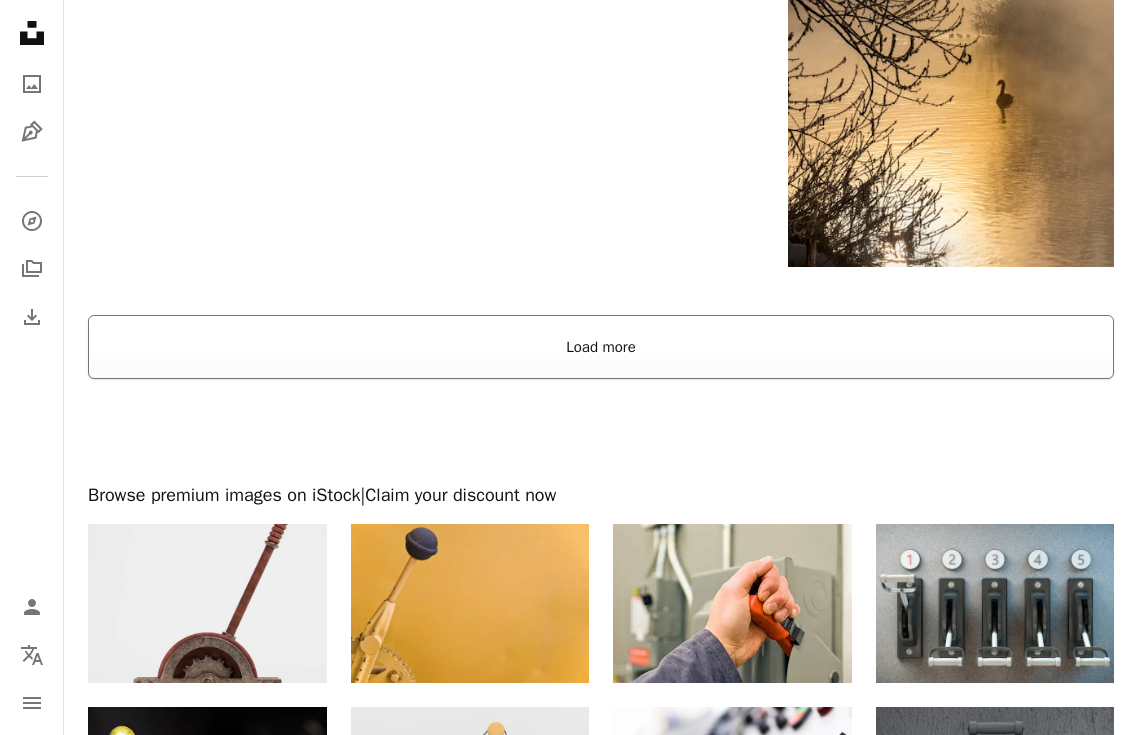 click on "Load more" at bounding box center (601, 347) 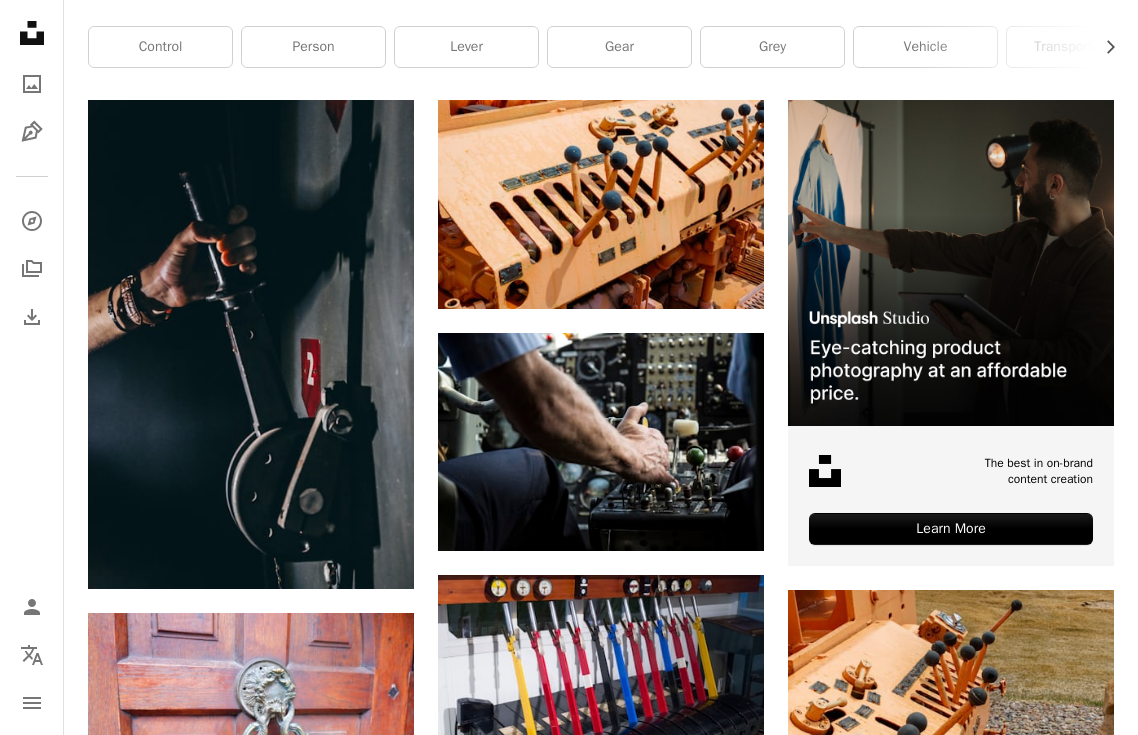 scroll, scrollTop: 404, scrollLeft: 0, axis: vertical 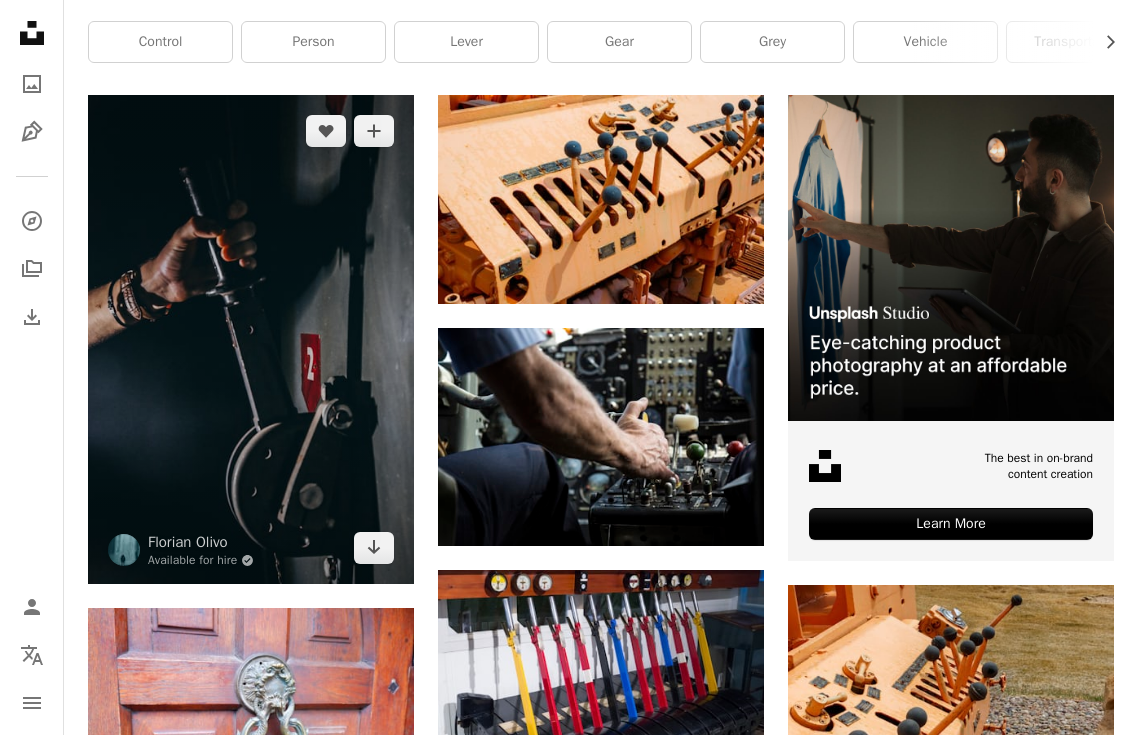 click at bounding box center (251, 339) 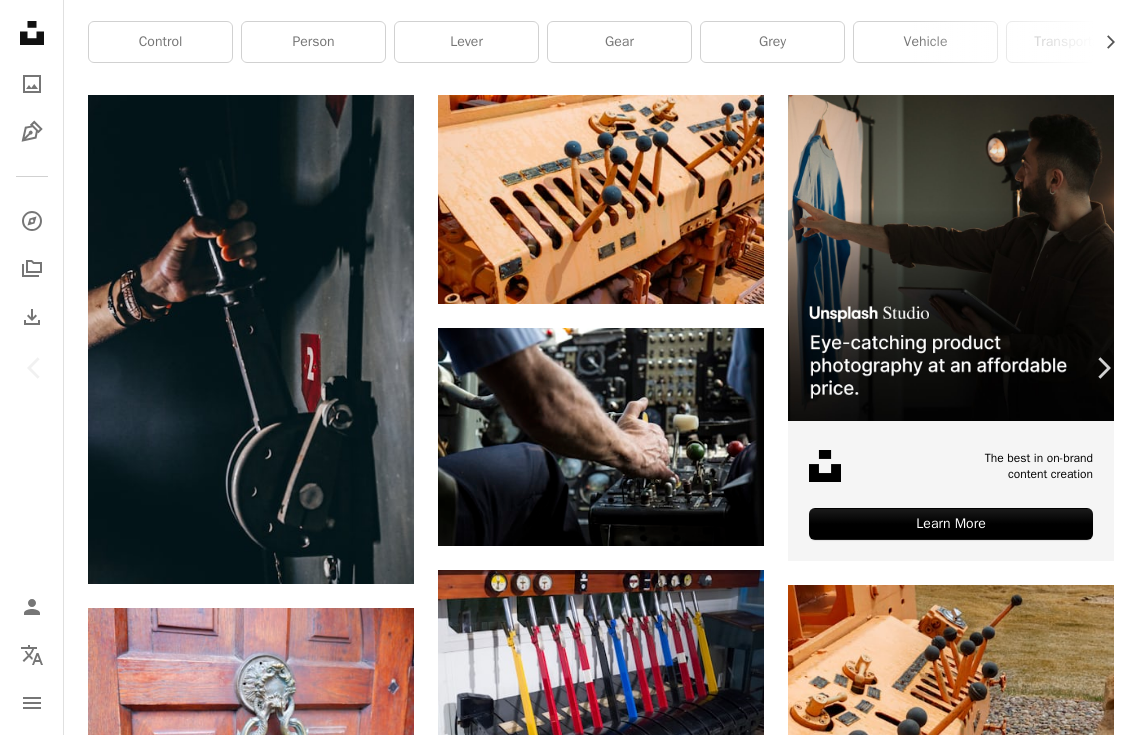scroll, scrollTop: 2612, scrollLeft: 0, axis: vertical 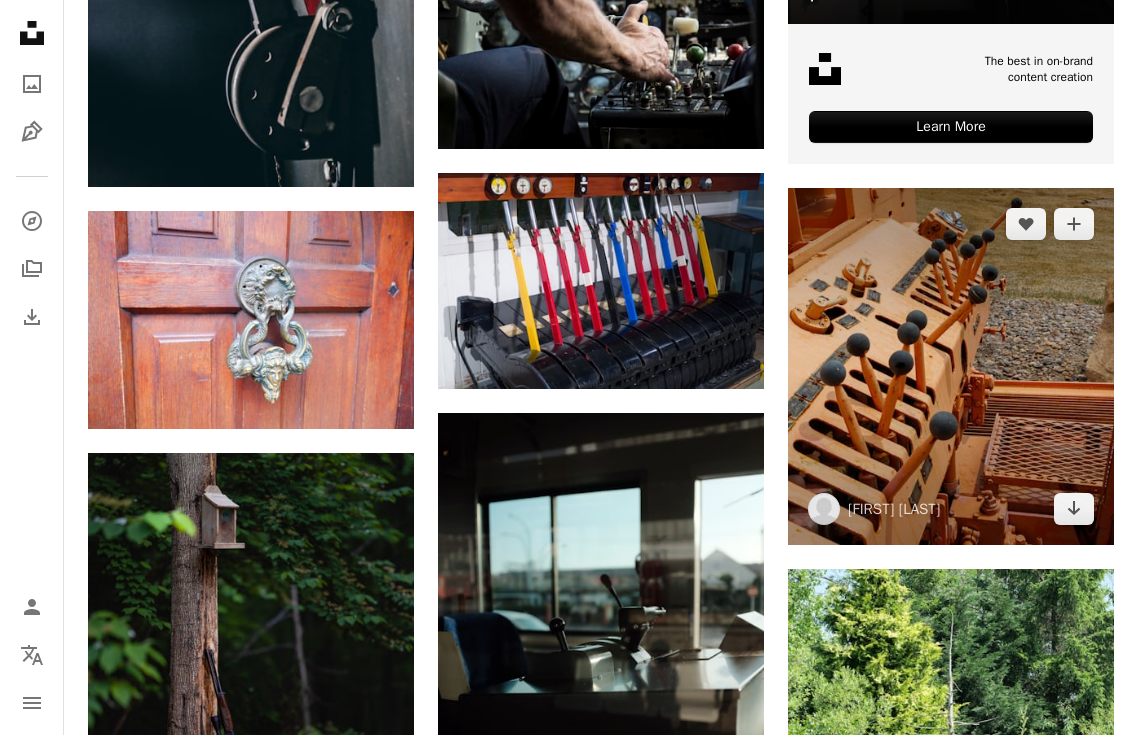 click at bounding box center [951, 367] 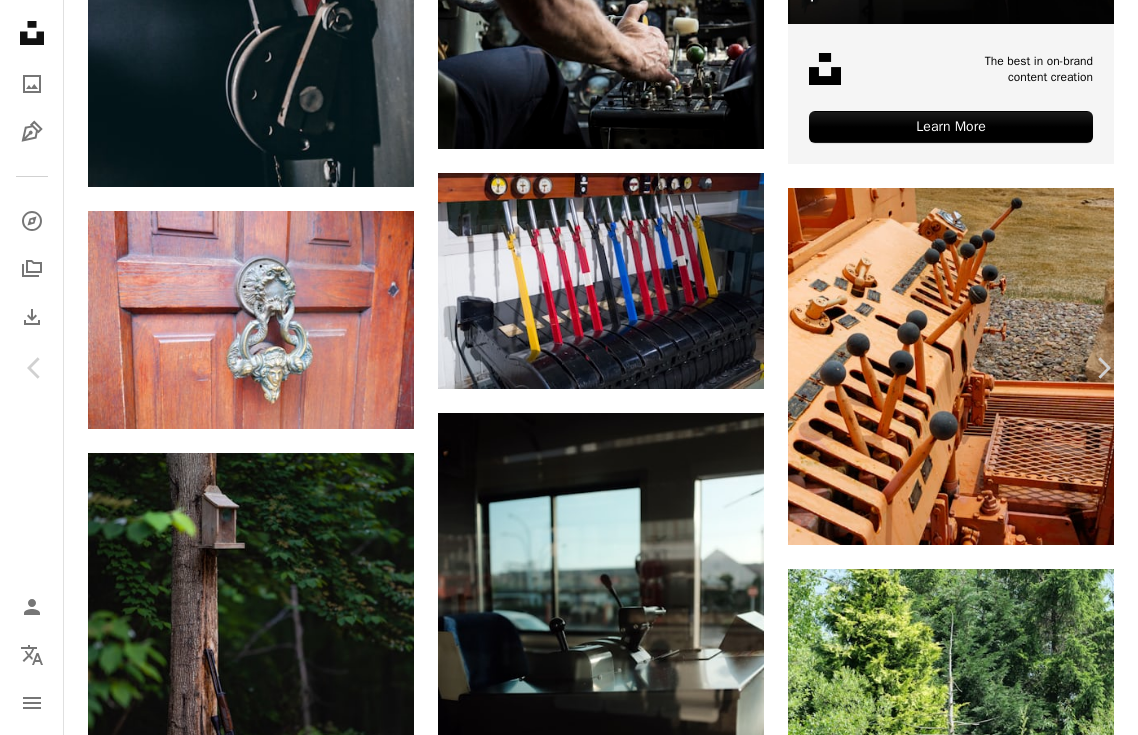 scroll, scrollTop: 0, scrollLeft: 0, axis: both 